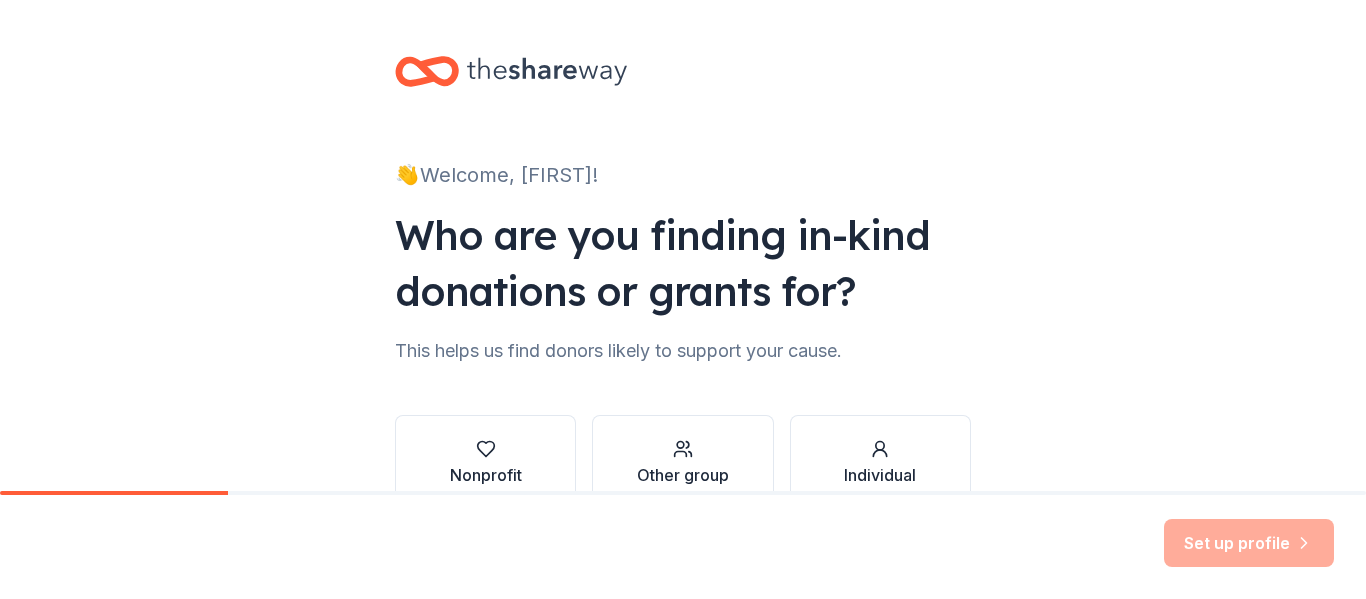 scroll, scrollTop: 0, scrollLeft: 0, axis: both 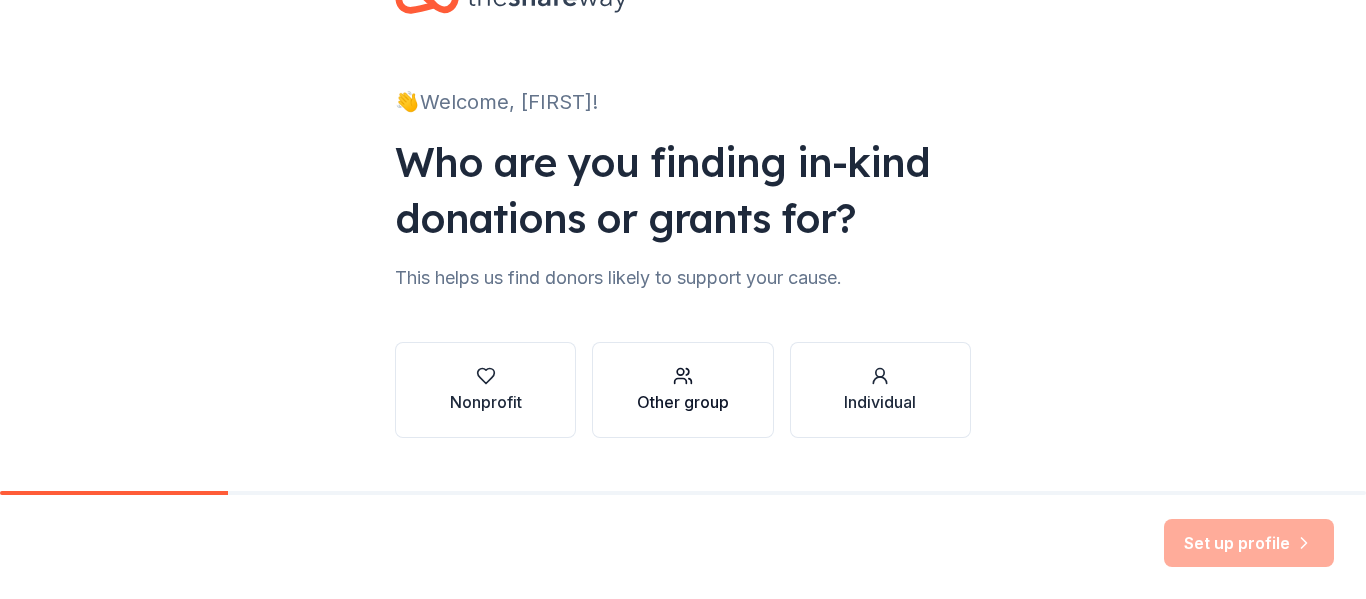 click on "Other group" at bounding box center [683, 390] 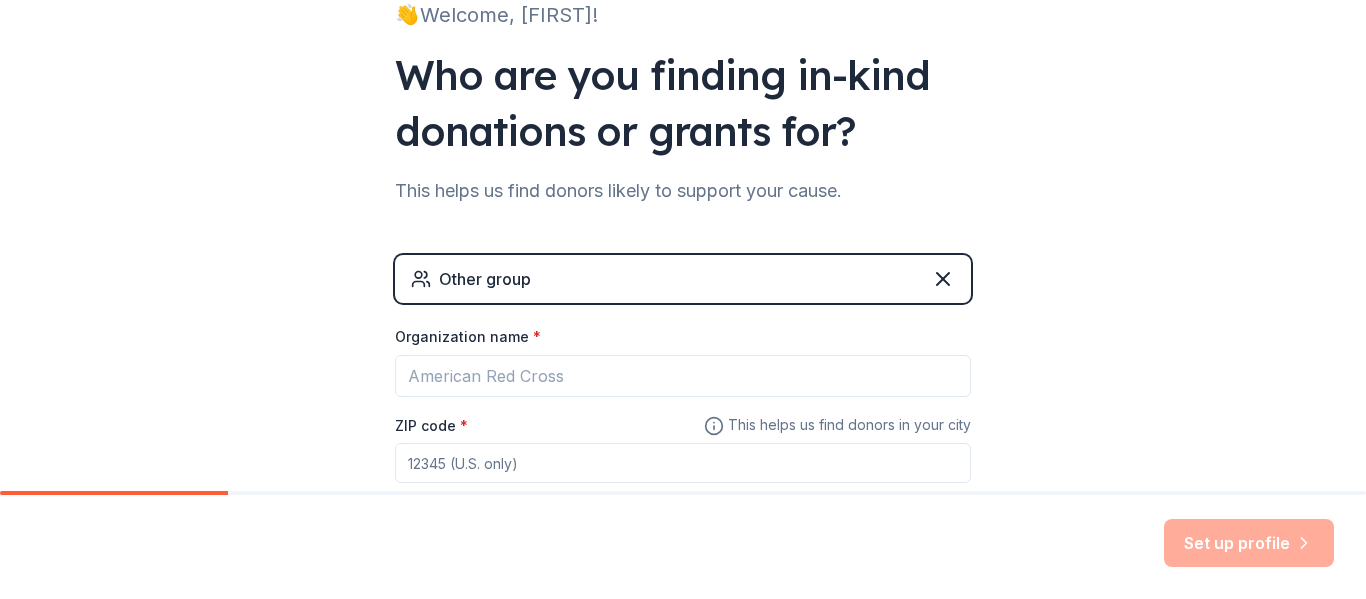 scroll, scrollTop: 158, scrollLeft: 0, axis: vertical 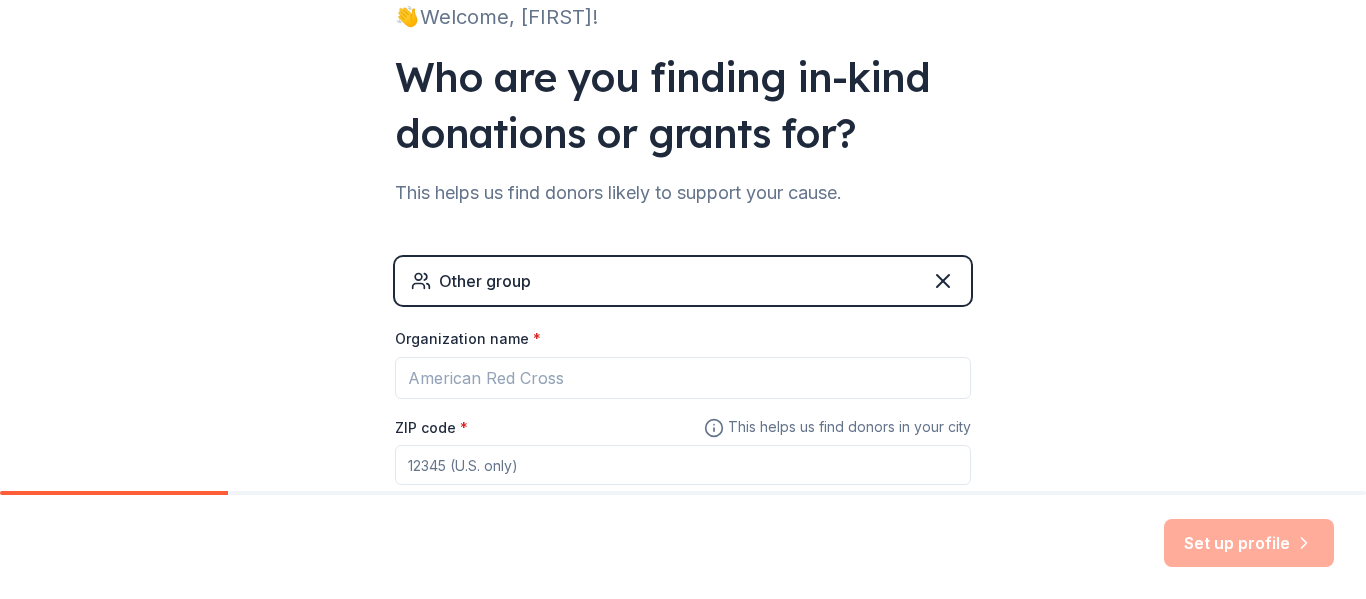 click on "Other group" at bounding box center [683, 281] 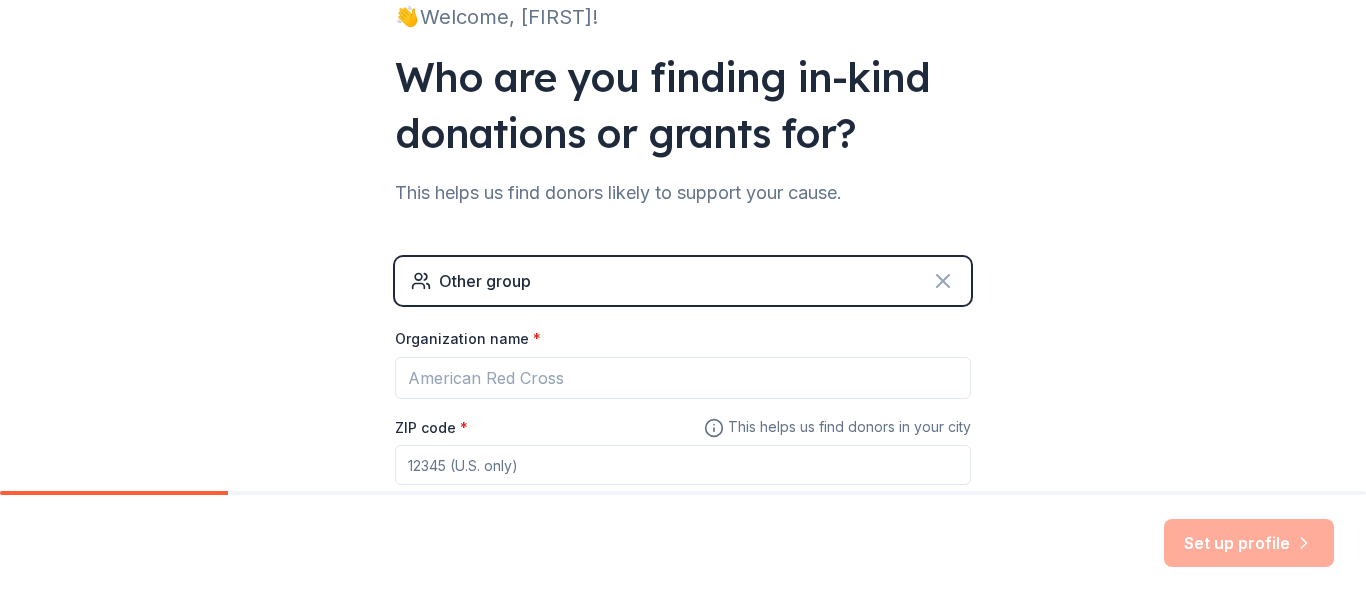 click 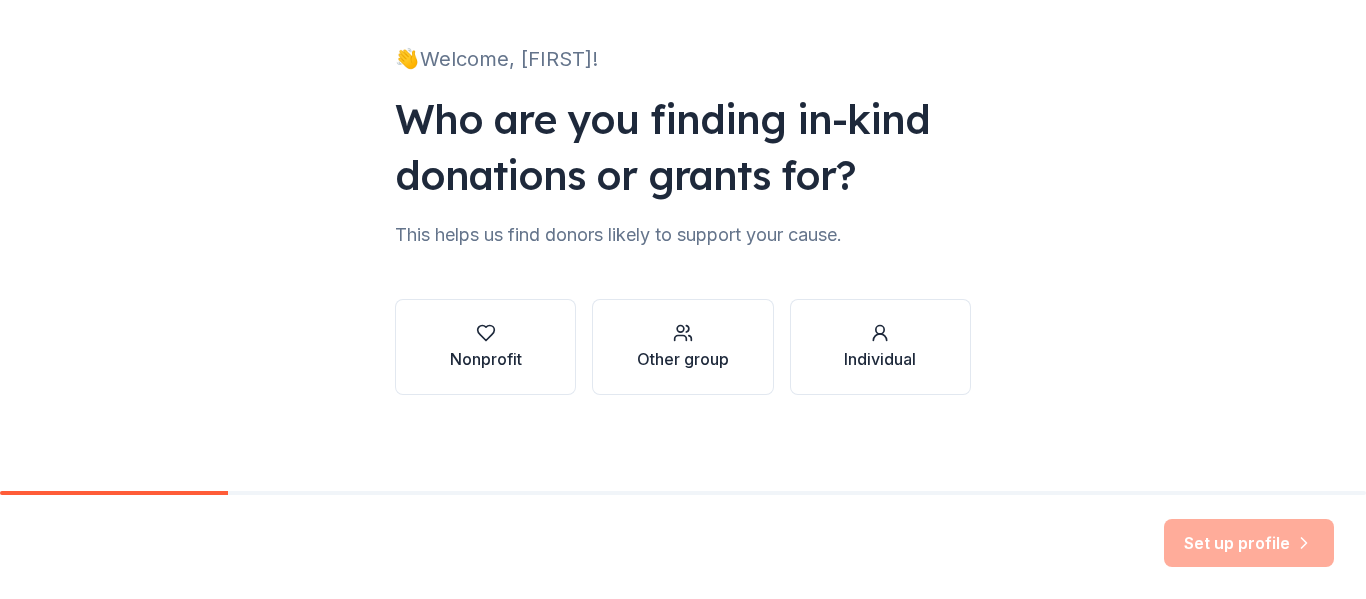 scroll, scrollTop: 116, scrollLeft: 0, axis: vertical 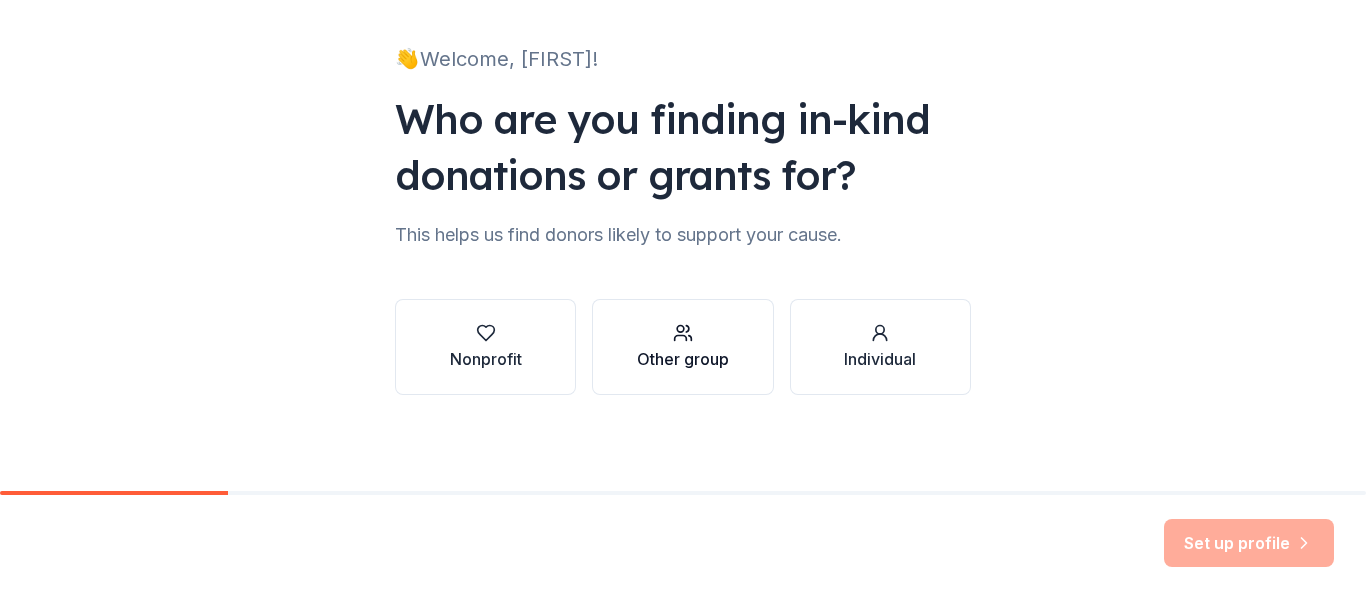 click at bounding box center [683, 333] 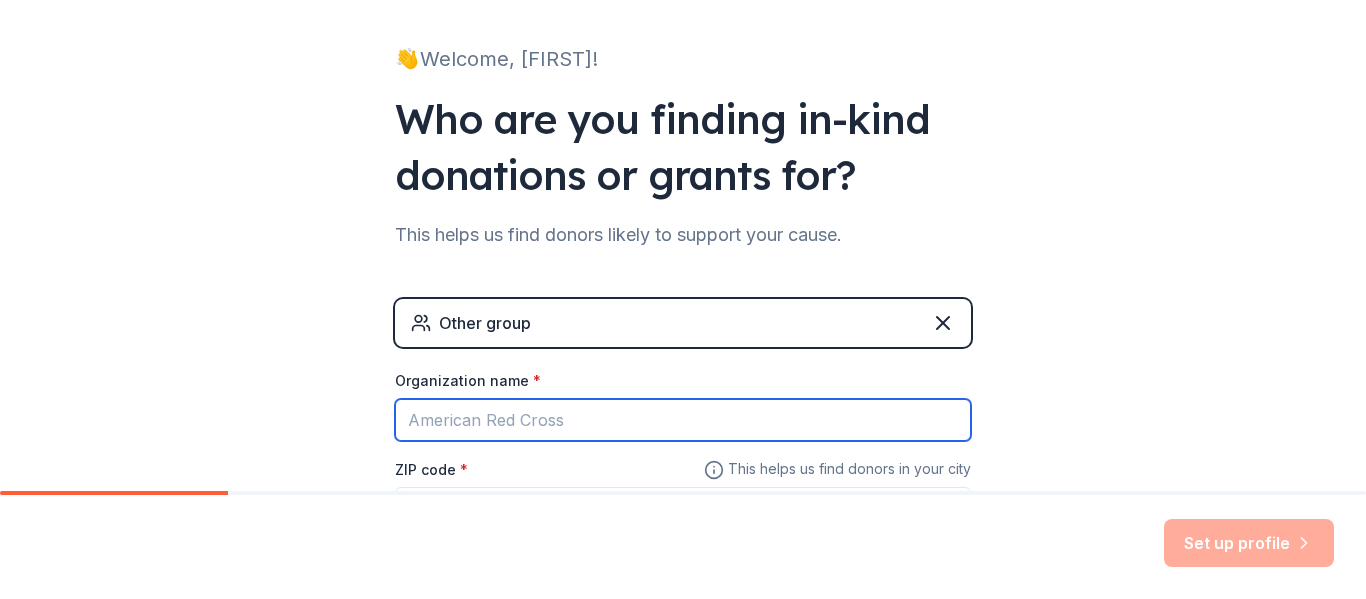click on "Organization name *" at bounding box center (683, 420) 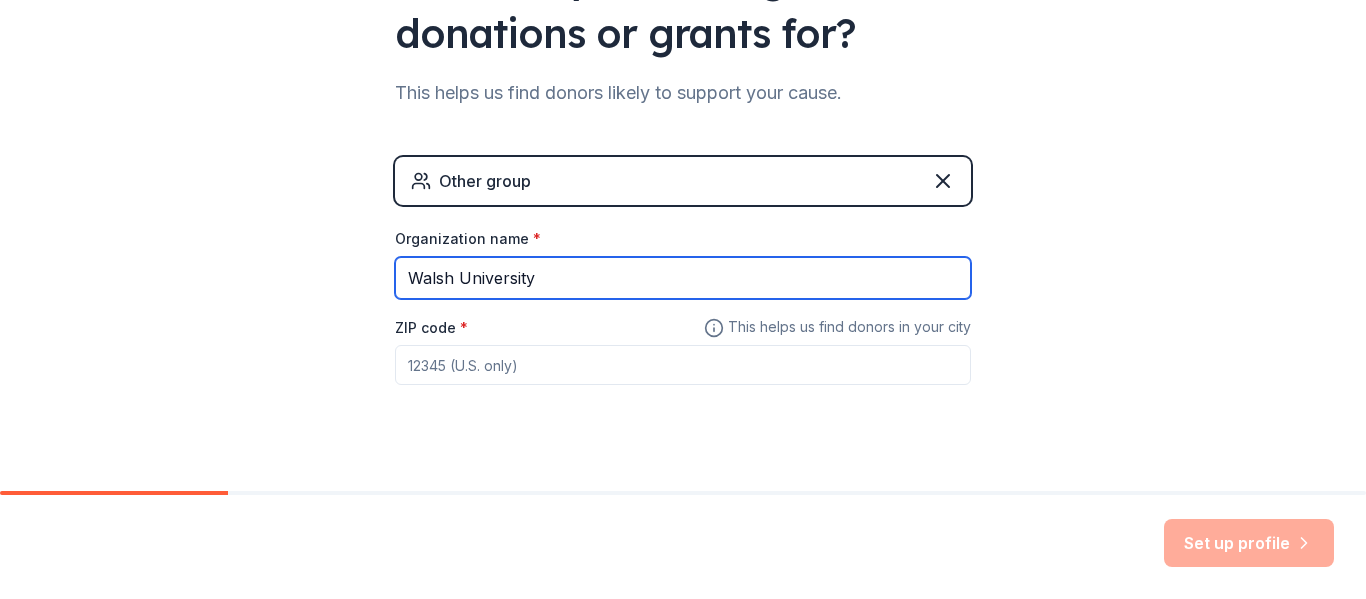 scroll, scrollTop: 288, scrollLeft: 0, axis: vertical 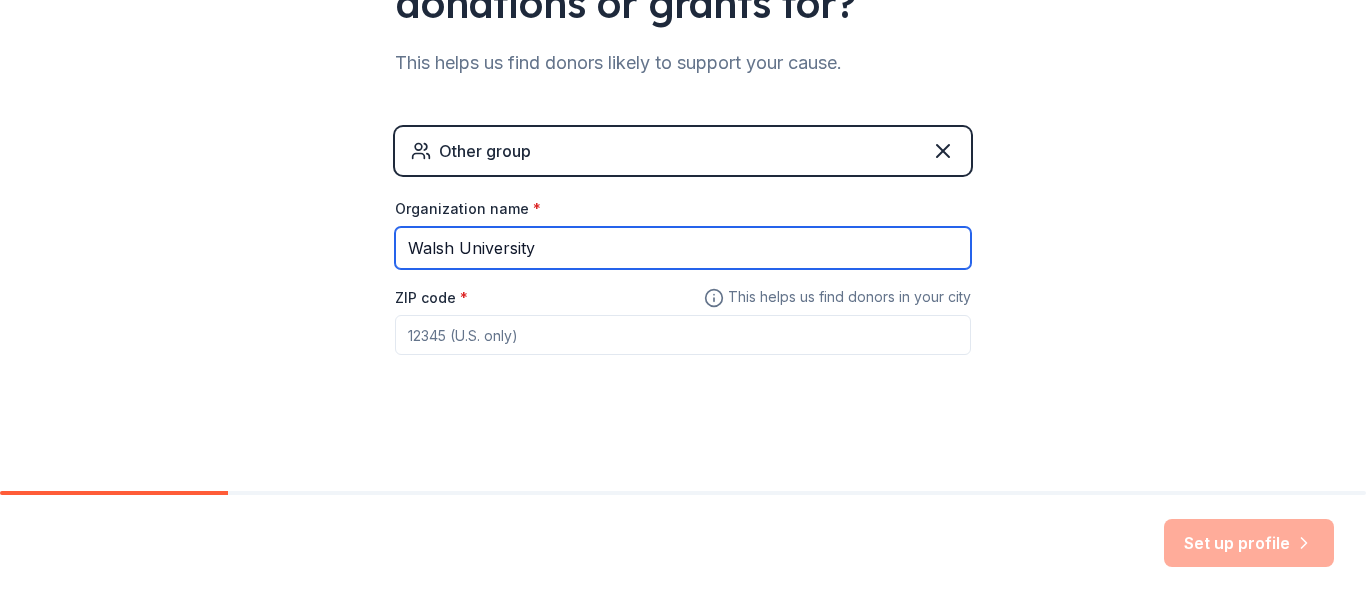 type on "Walsh University" 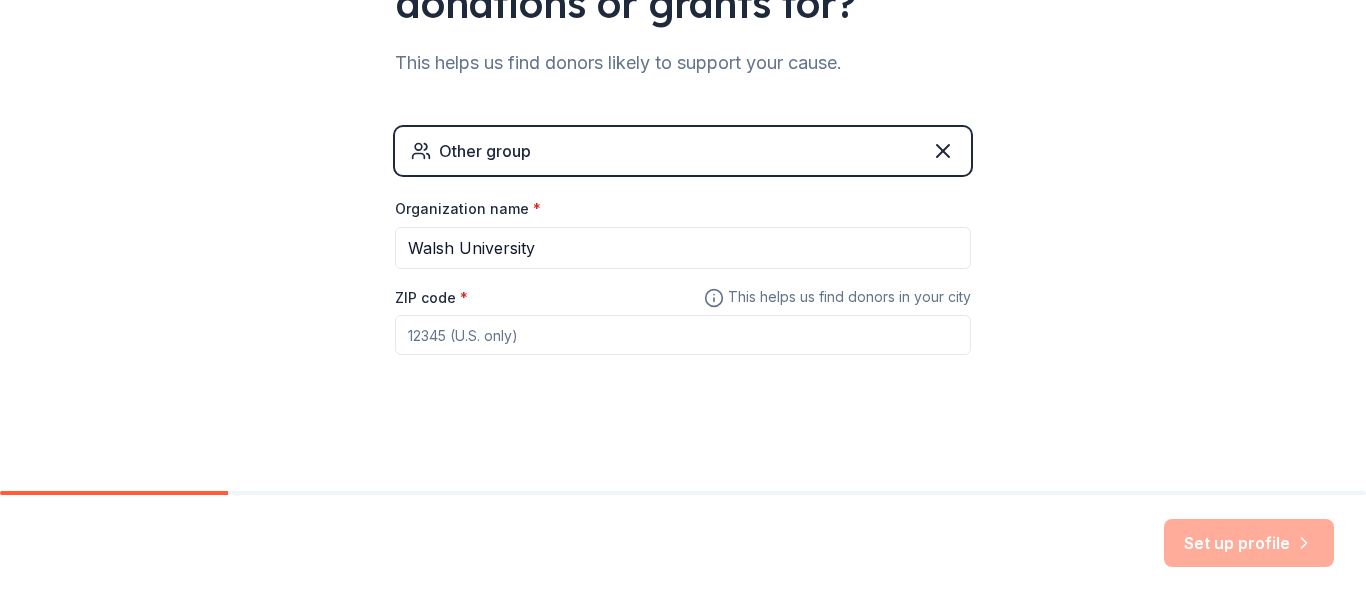 click on "ZIP code *" at bounding box center [683, 335] 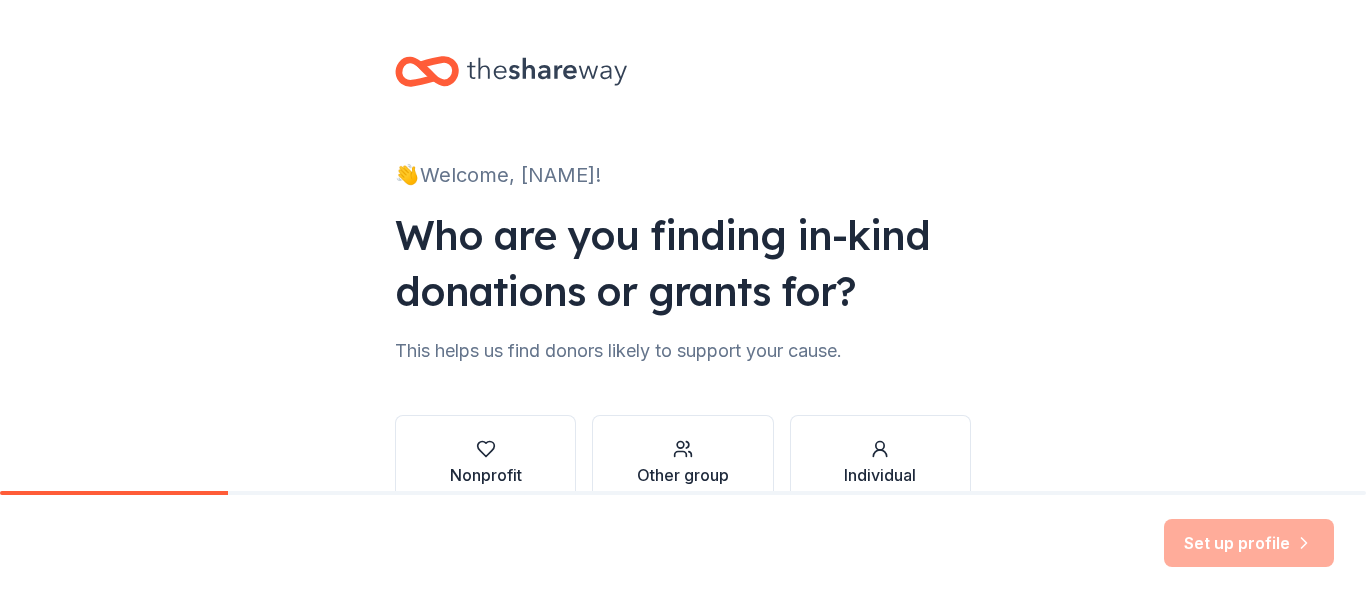scroll, scrollTop: 0, scrollLeft: 0, axis: both 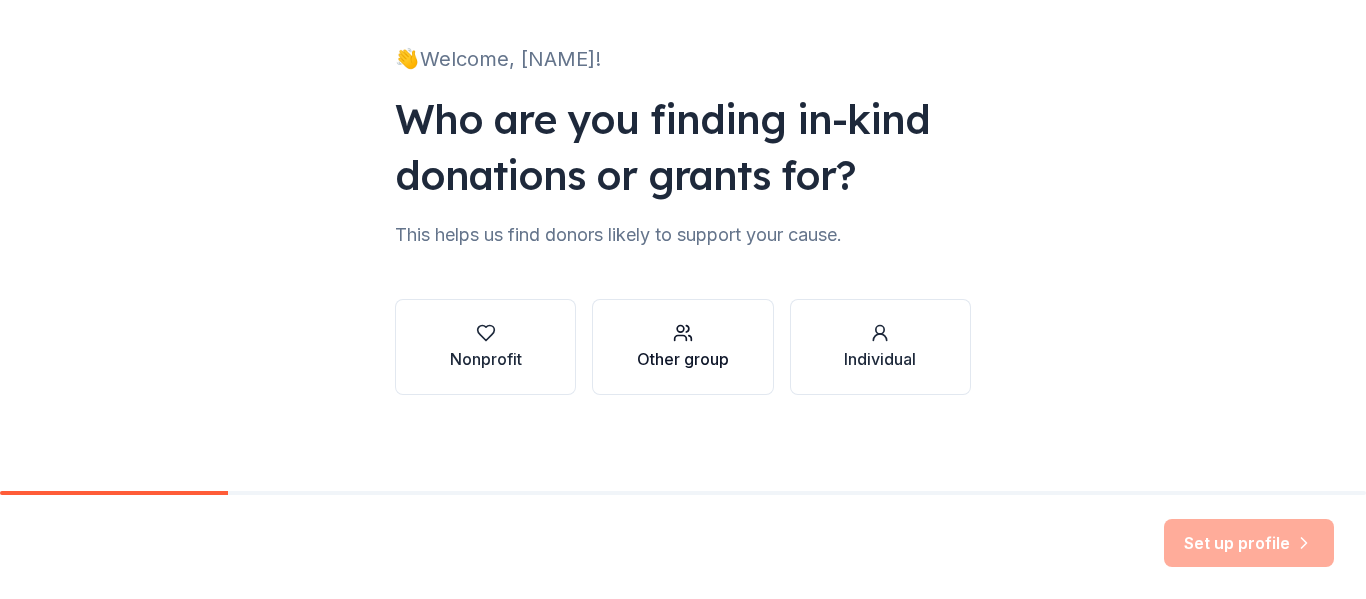 click on "Other group" at bounding box center (682, 347) 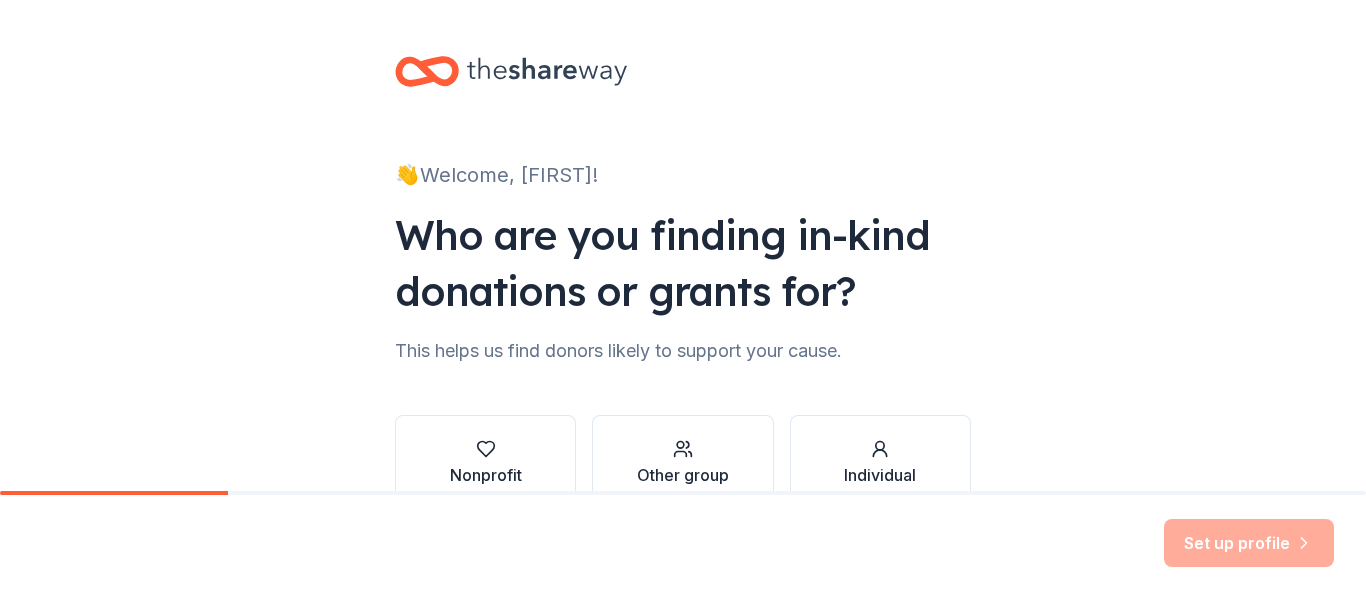 scroll, scrollTop: 0, scrollLeft: 0, axis: both 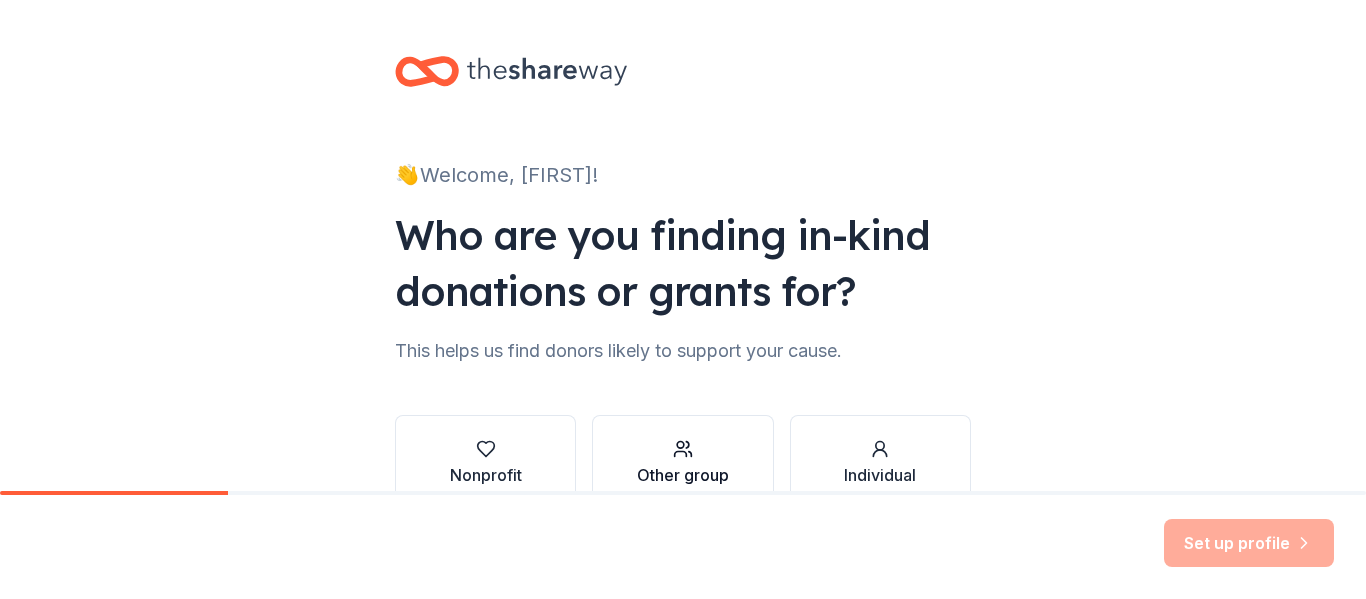 click at bounding box center (683, 449) 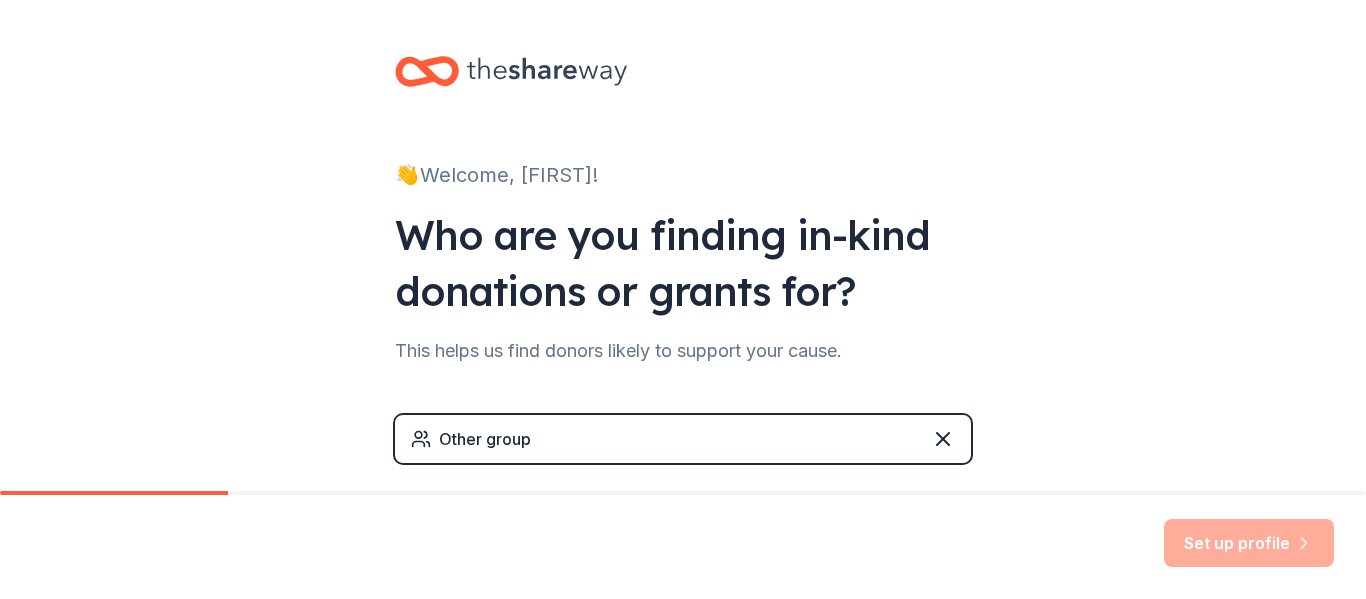 click 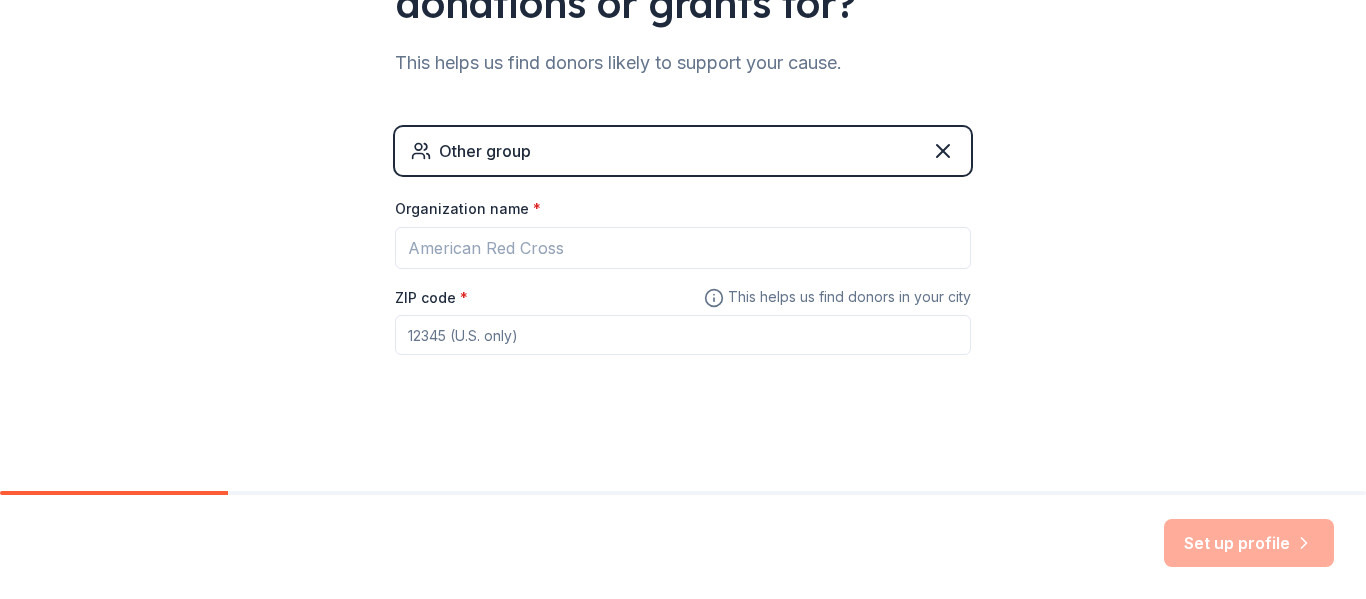 scroll, scrollTop: 0, scrollLeft: 0, axis: both 